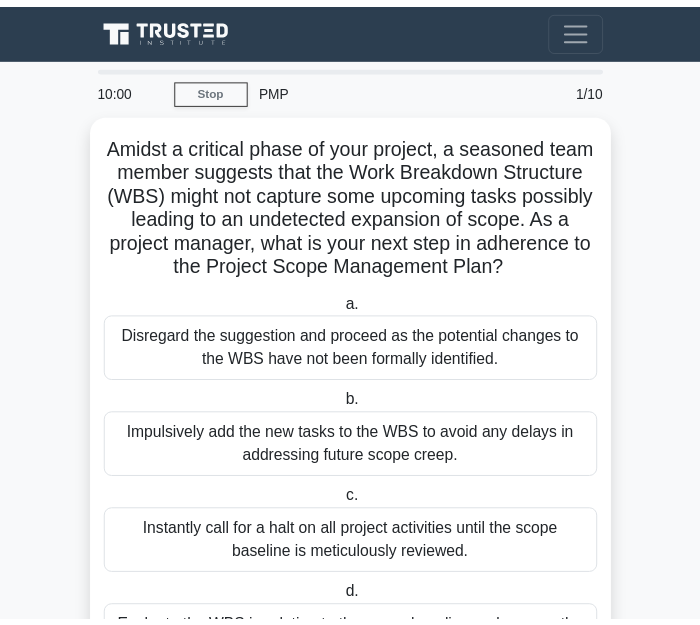 scroll, scrollTop: 0, scrollLeft: 0, axis: both 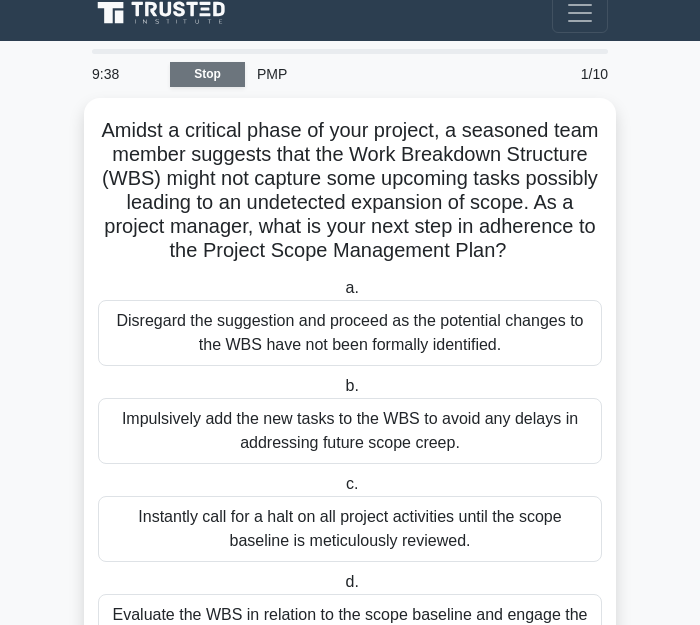 click on "Stop" at bounding box center [207, 74] 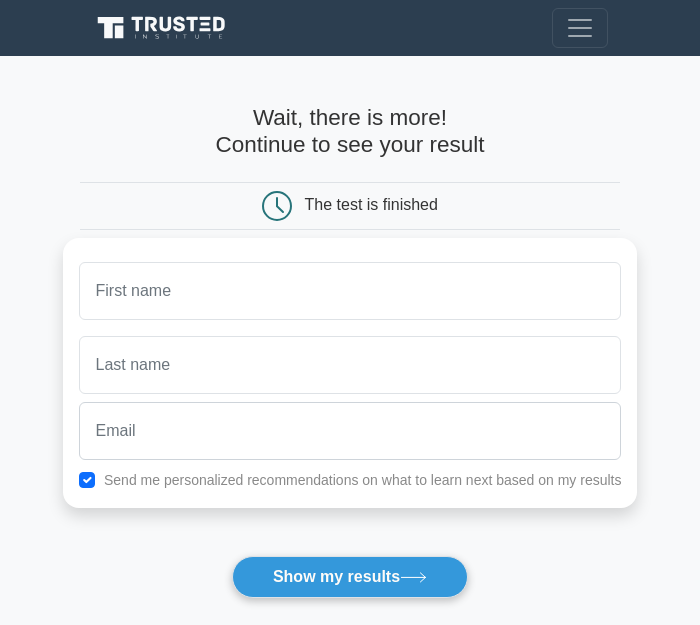 scroll, scrollTop: 0, scrollLeft: 0, axis: both 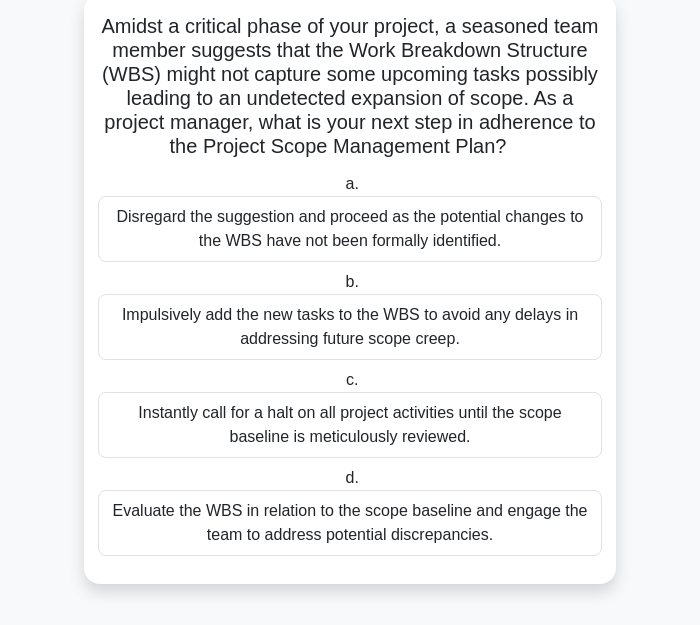 click on "Instantly call for a halt on all project activities until the scope baseline is meticulously reviewed." at bounding box center (350, 425) 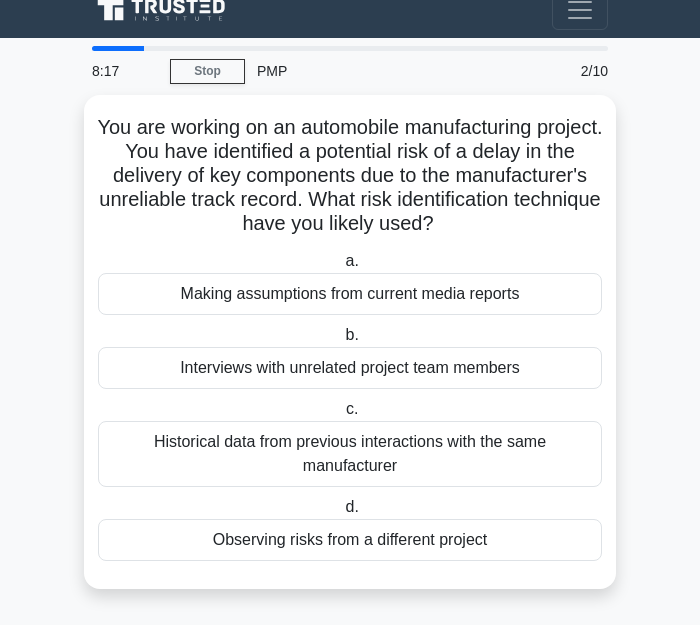 scroll, scrollTop: 0, scrollLeft: 0, axis: both 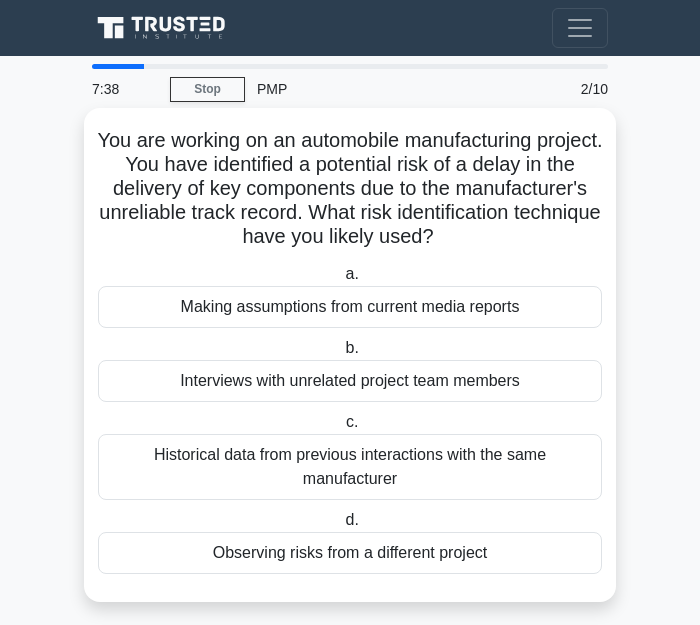 click on "Observing risks from a different project" at bounding box center (350, 553) 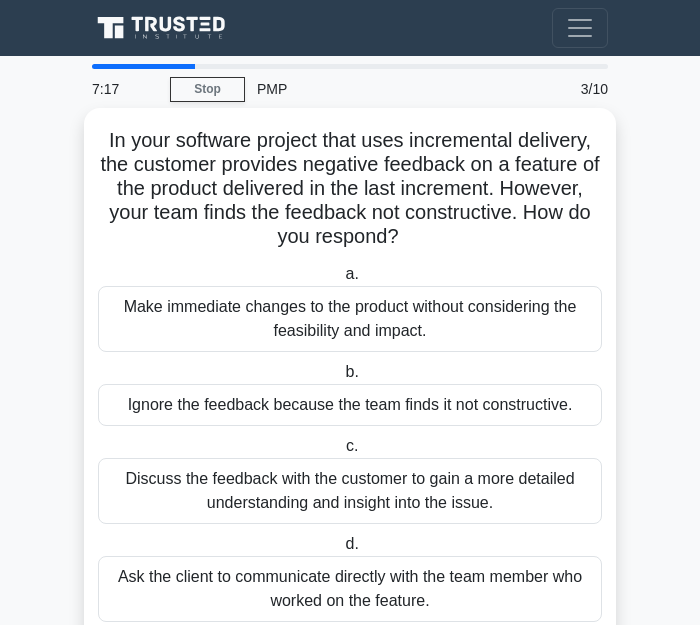 click on "Discuss the feedback with the customer to gain a more detailed understanding and insight into the issue." at bounding box center (350, 491) 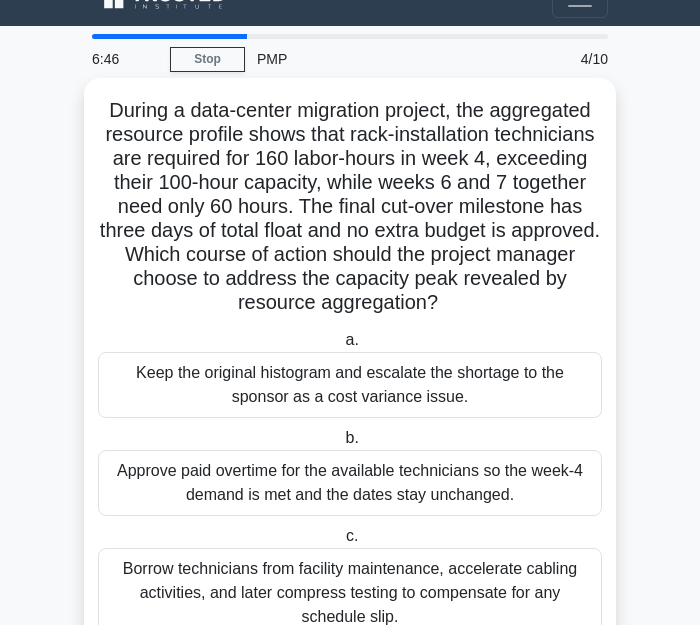 scroll, scrollTop: 67, scrollLeft: 0, axis: vertical 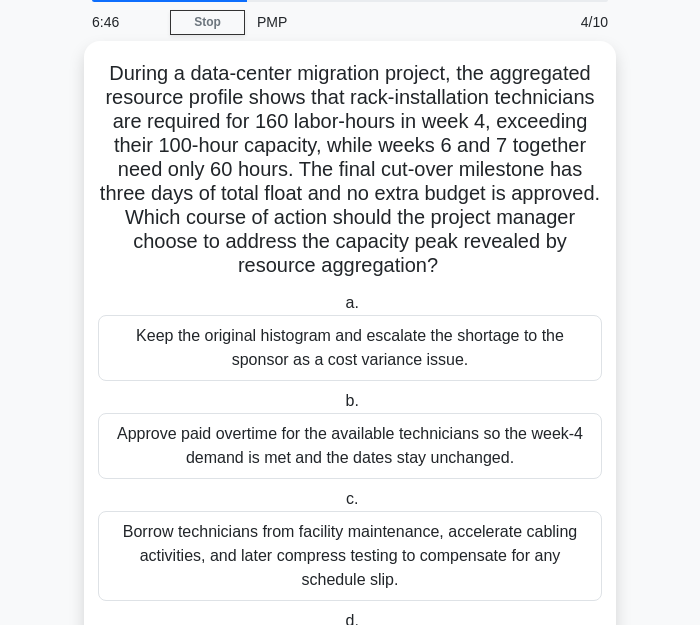 click on "a.
Keep the original histogram and escalate the shortage to the sponsor as a cost variance issue.
b.
c." at bounding box center [350, 495] 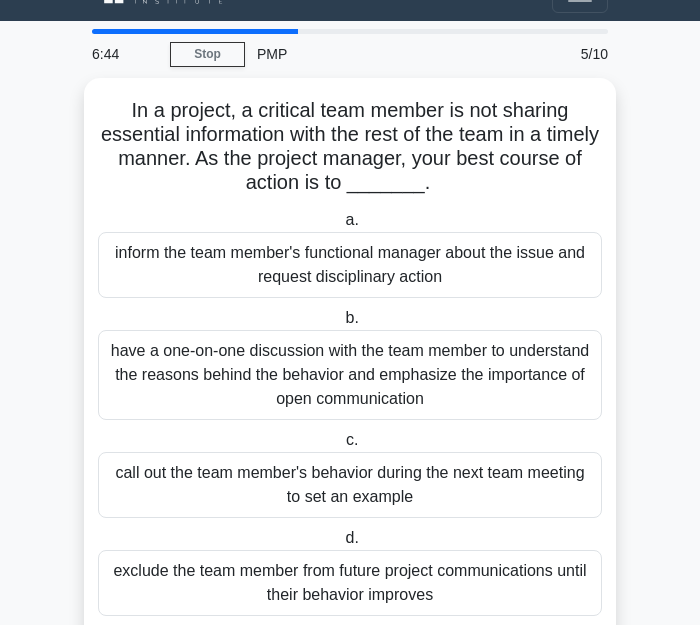 scroll, scrollTop: 0, scrollLeft: 0, axis: both 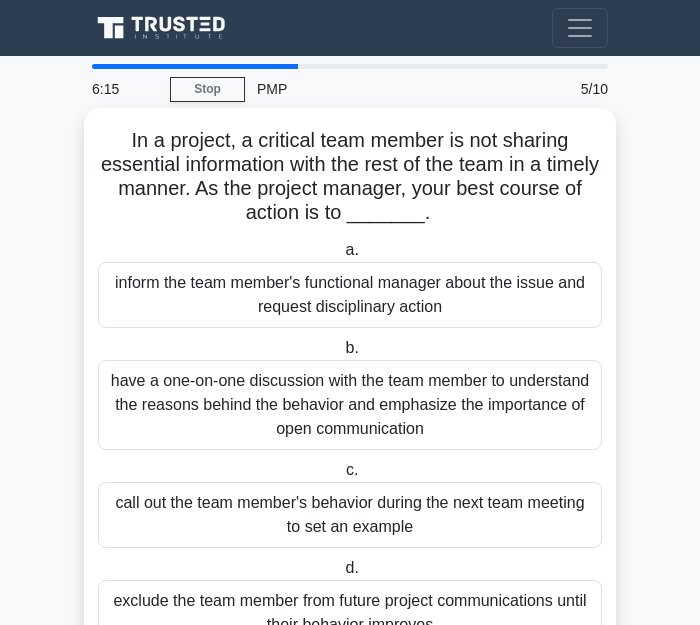 click on "have a one-on-one discussion with the team member to understand the reasons behind the behavior and emphasize the importance of open communication" at bounding box center (350, 405) 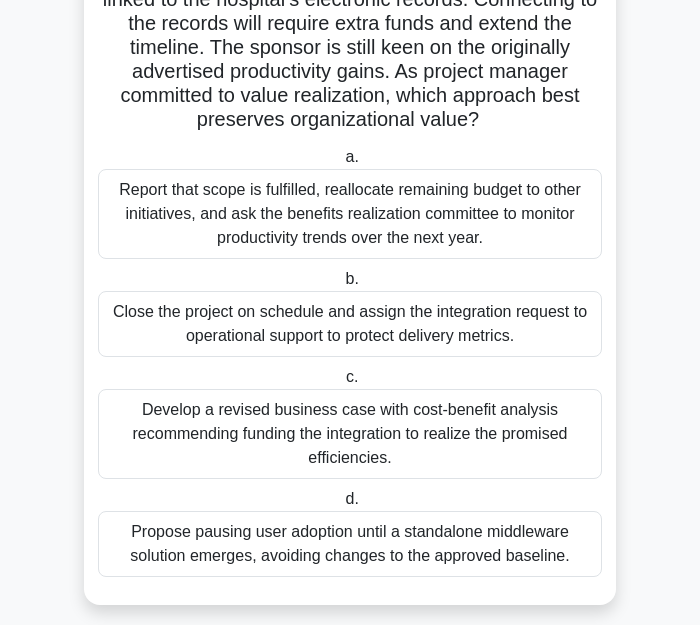 scroll, scrollTop: 235, scrollLeft: 0, axis: vertical 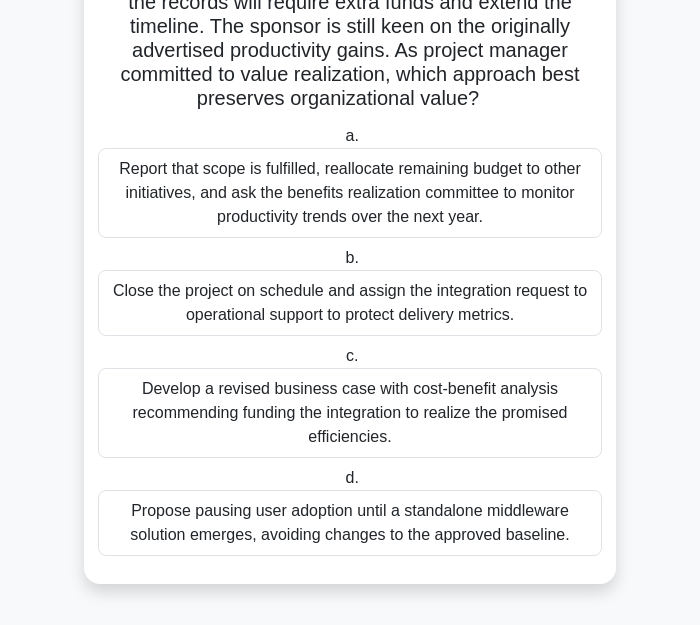 click on "Propose pausing user adoption until a standalone middleware solution emerges, avoiding changes to the approved baseline." at bounding box center [350, 523] 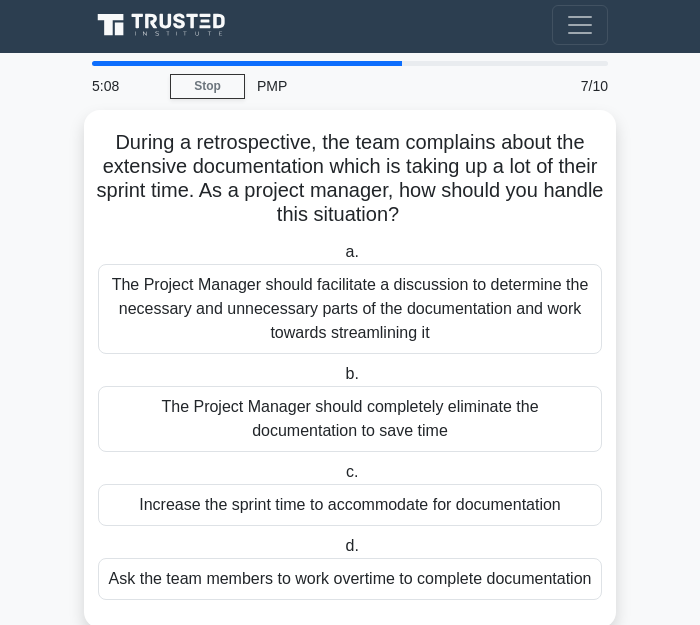 scroll, scrollTop: 0, scrollLeft: 0, axis: both 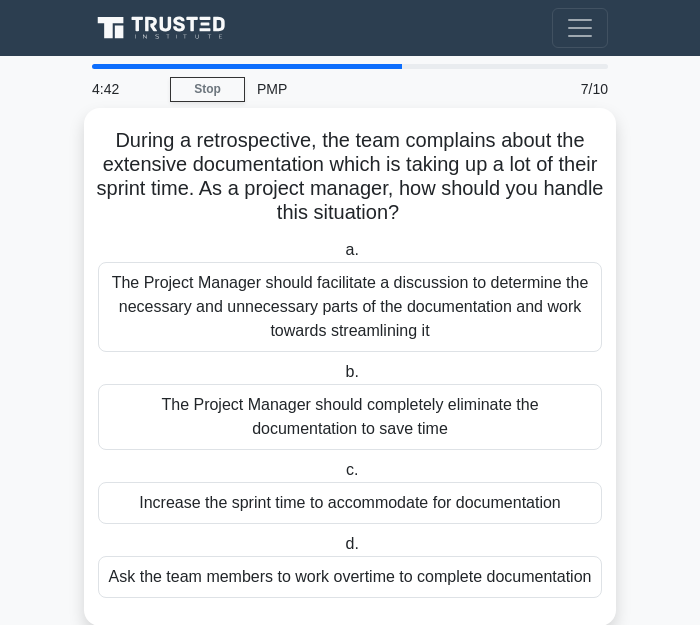 click on "The Project Manager should facilitate a discussion to determine the necessary and unnecessary parts of the documentation and work towards streamlining it" at bounding box center (350, 307) 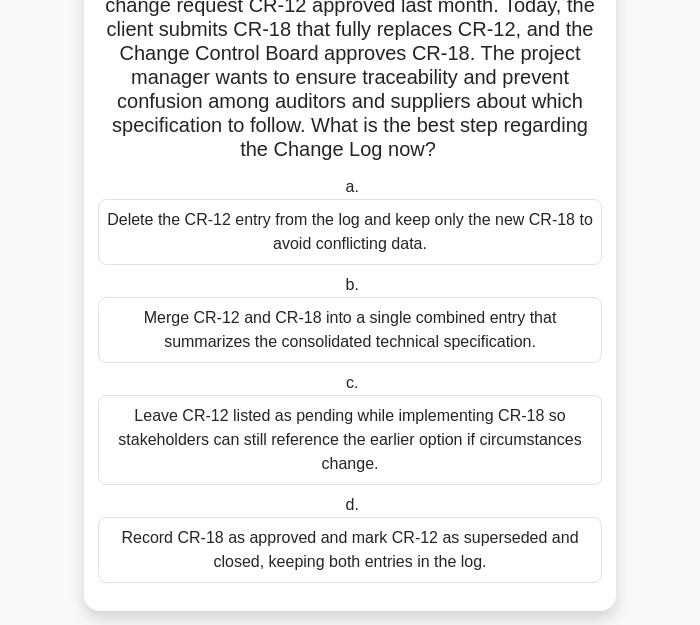 scroll, scrollTop: 187, scrollLeft: 0, axis: vertical 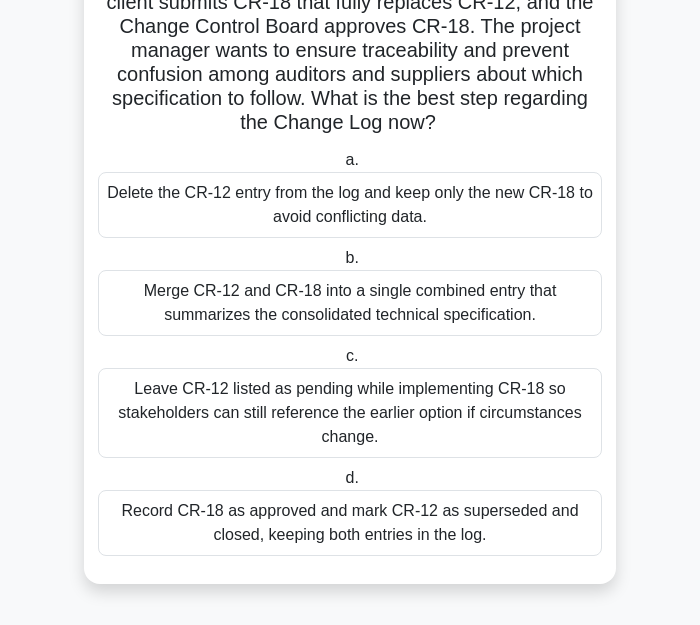 click on "Leave CR-12 listed as pending while implementing CR-18 so stakeholders can still reference the earlier option if circumstances change." at bounding box center [350, 413] 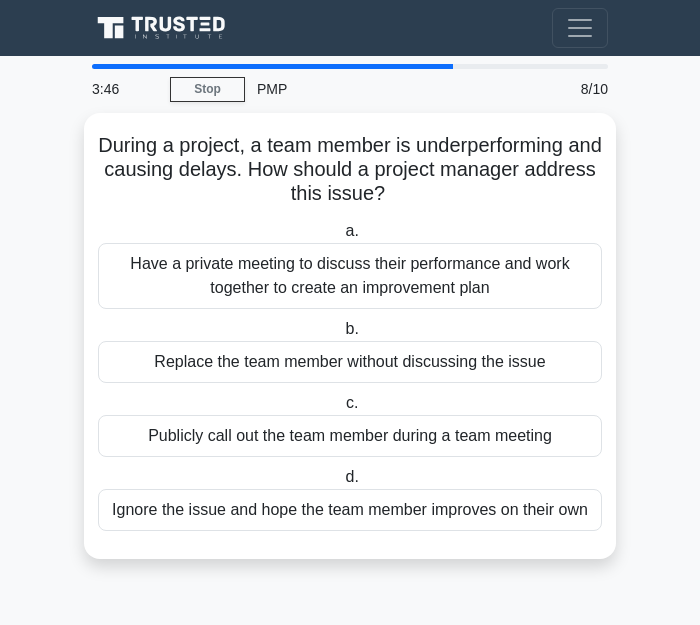 scroll, scrollTop: 0, scrollLeft: 0, axis: both 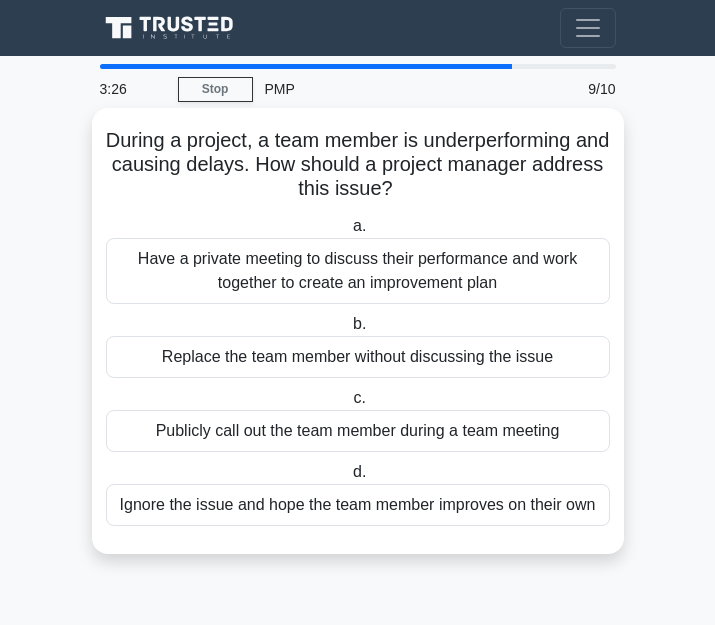 click on "Have a private meeting to discuss their performance and work together to create an improvement plan" at bounding box center [358, 271] 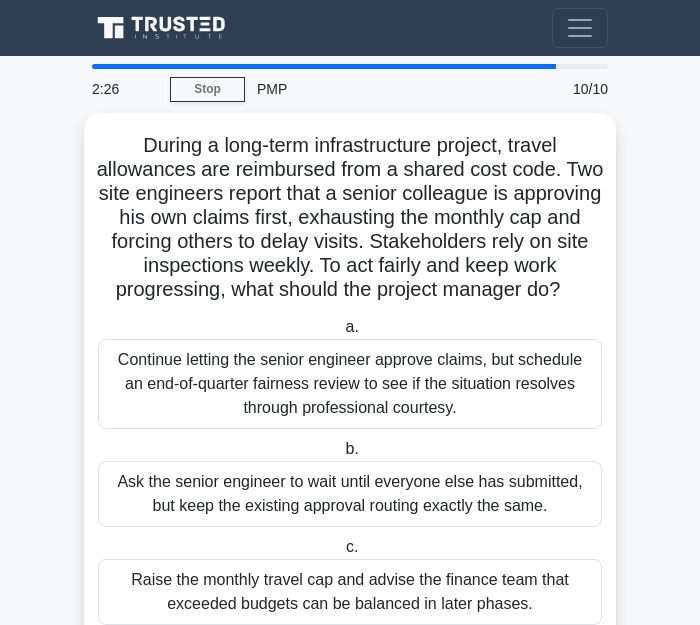 scroll, scrollTop: 163, scrollLeft: 0, axis: vertical 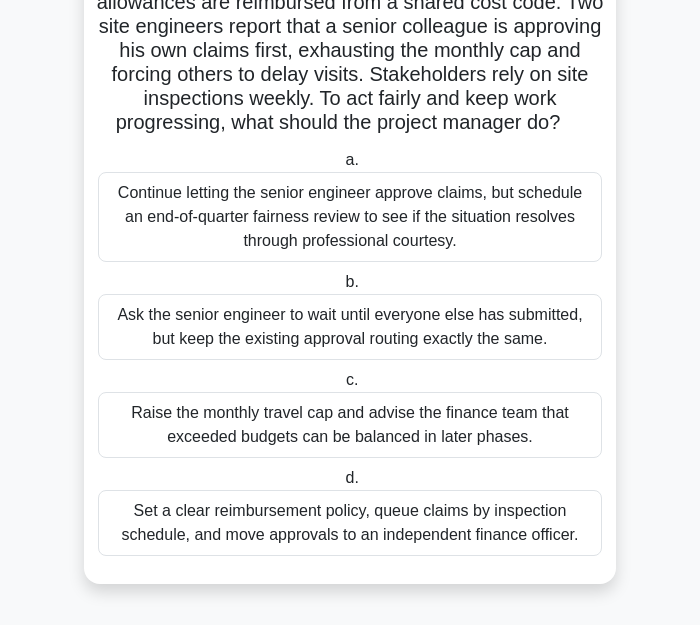 click on "Set a clear reimbursement policy, queue claims by inspection schedule, and move approvals to an independent finance officer." at bounding box center (350, 523) 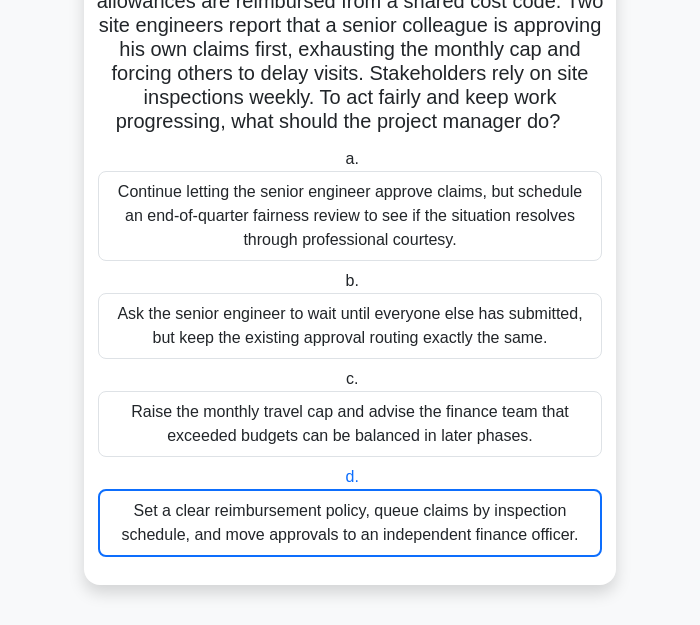 scroll, scrollTop: 0, scrollLeft: 0, axis: both 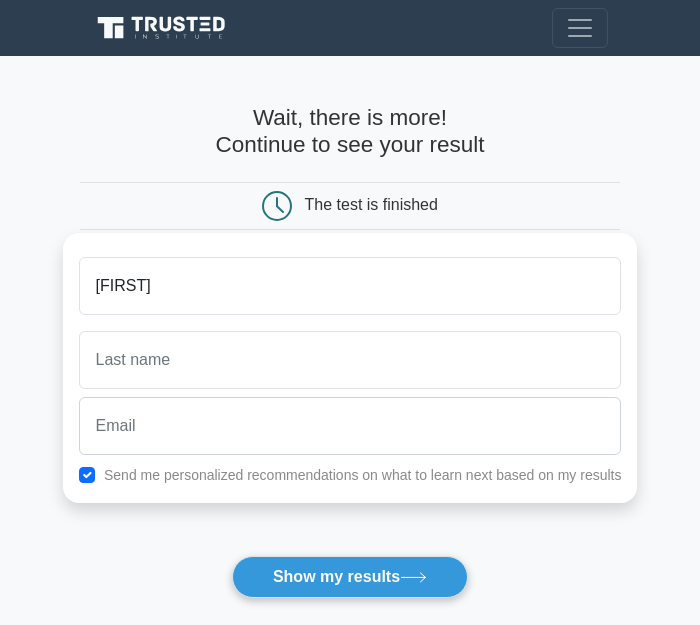 type on "Esther" 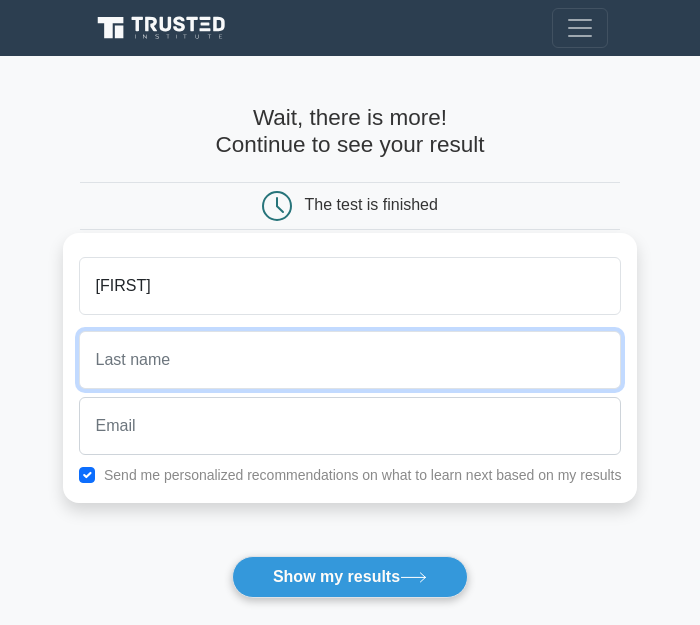 click at bounding box center (350, 360) 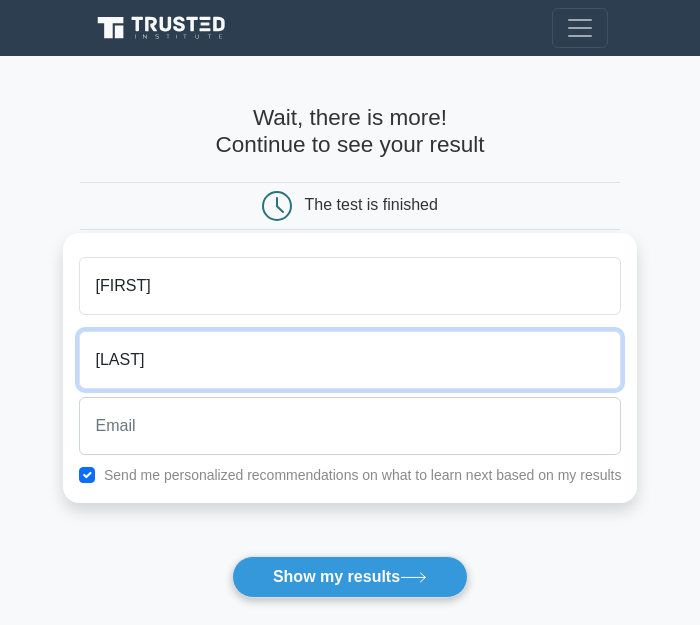 type on "Mutisya" 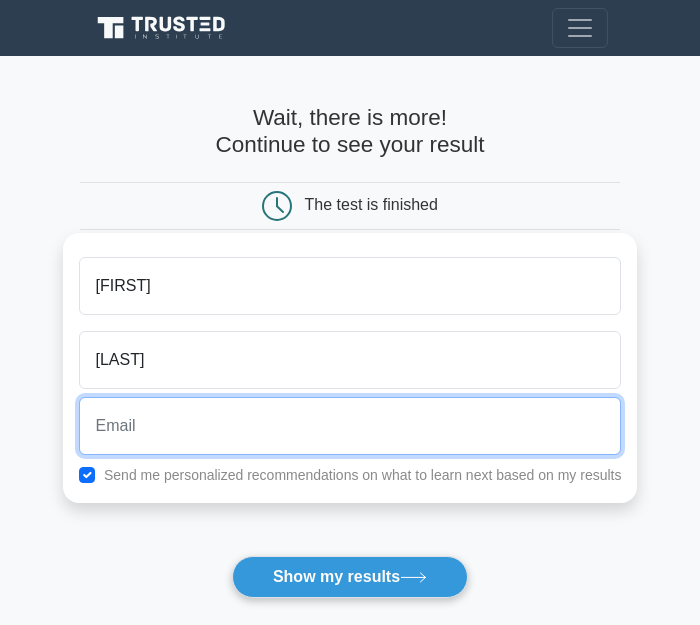 click at bounding box center [350, 426] 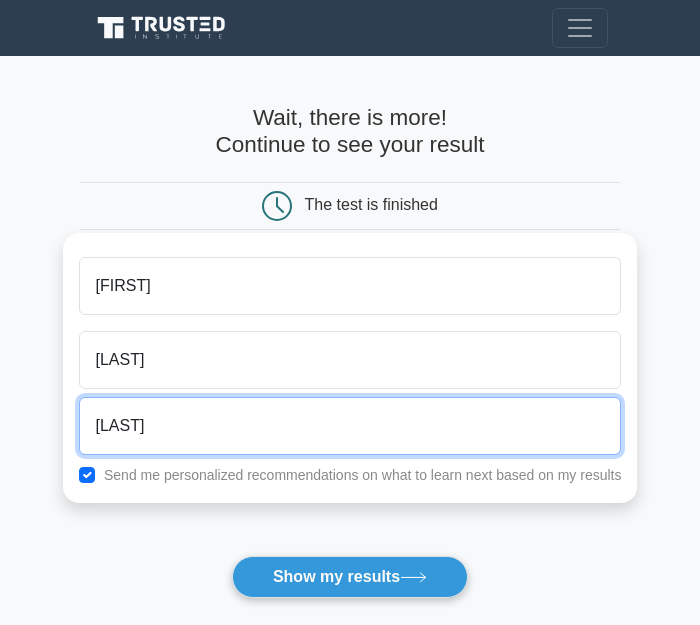 type on "essiemunish30@gmail.com" 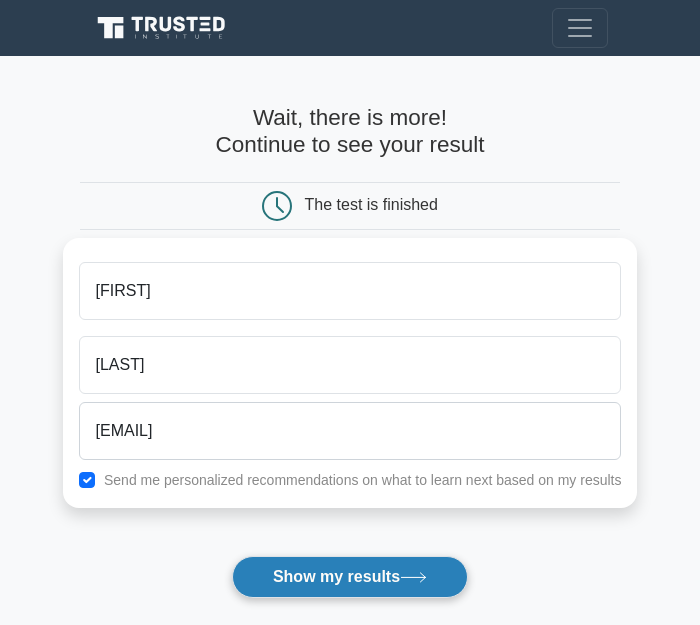 click on "Show my results" at bounding box center [350, 577] 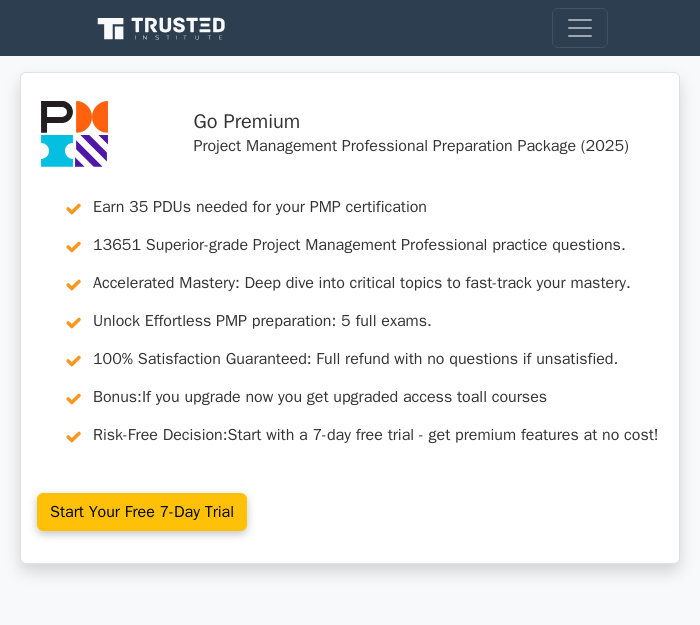 scroll, scrollTop: 0, scrollLeft: 0, axis: both 